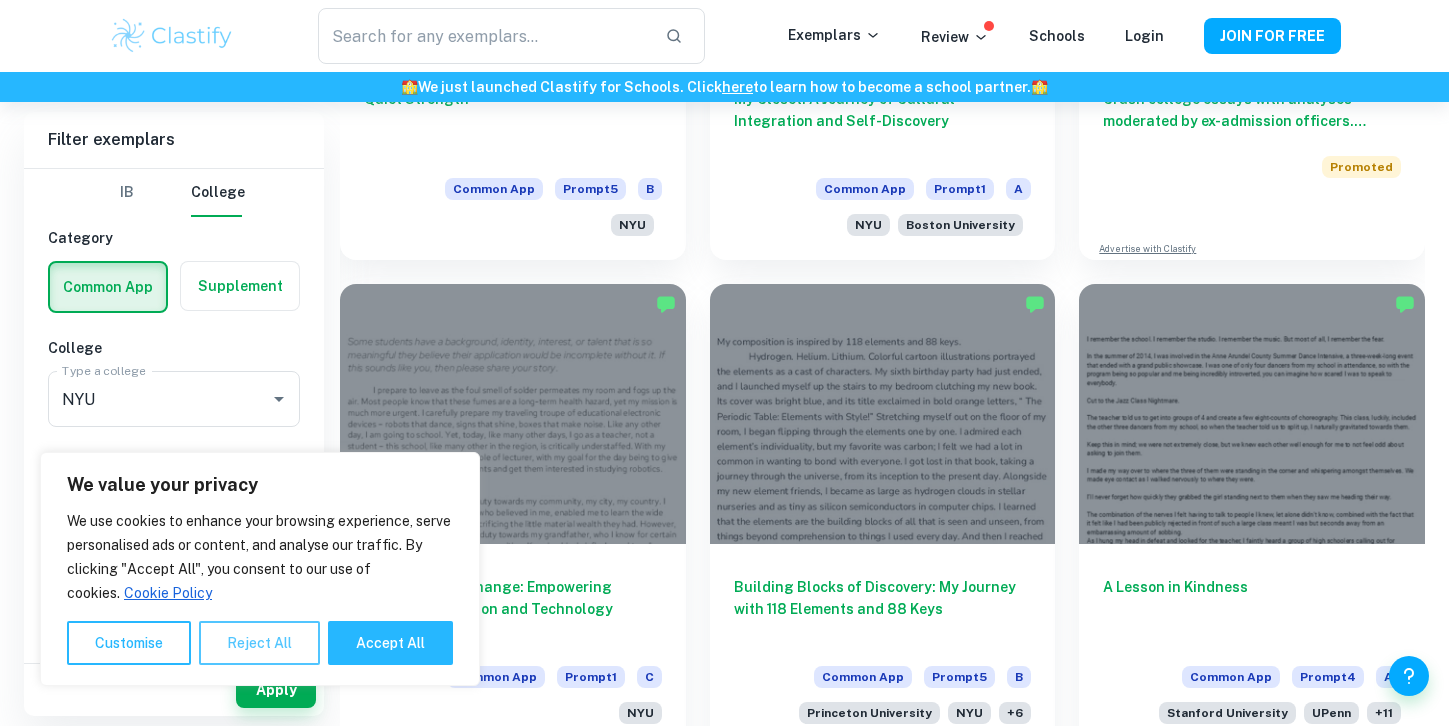scroll, scrollTop: 1392, scrollLeft: 0, axis: vertical 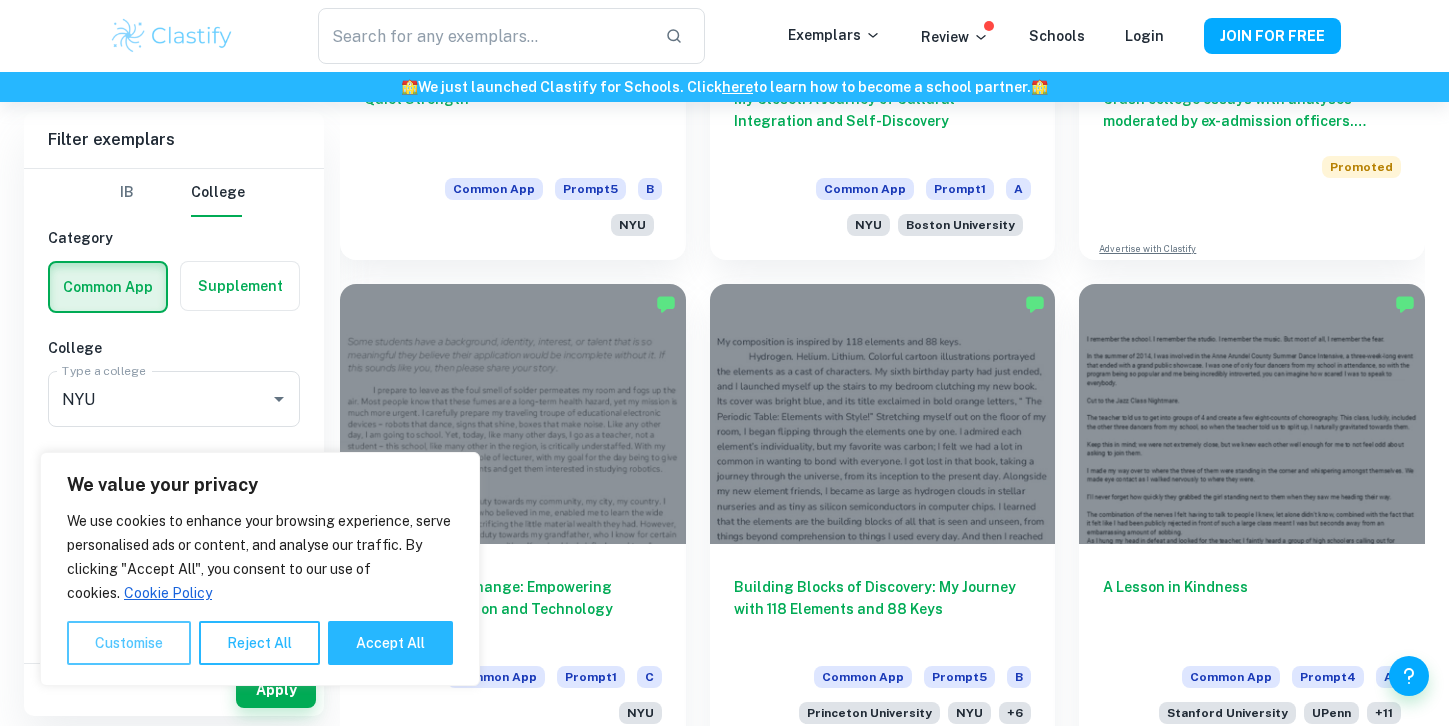 click on "Customise" at bounding box center [129, 643] 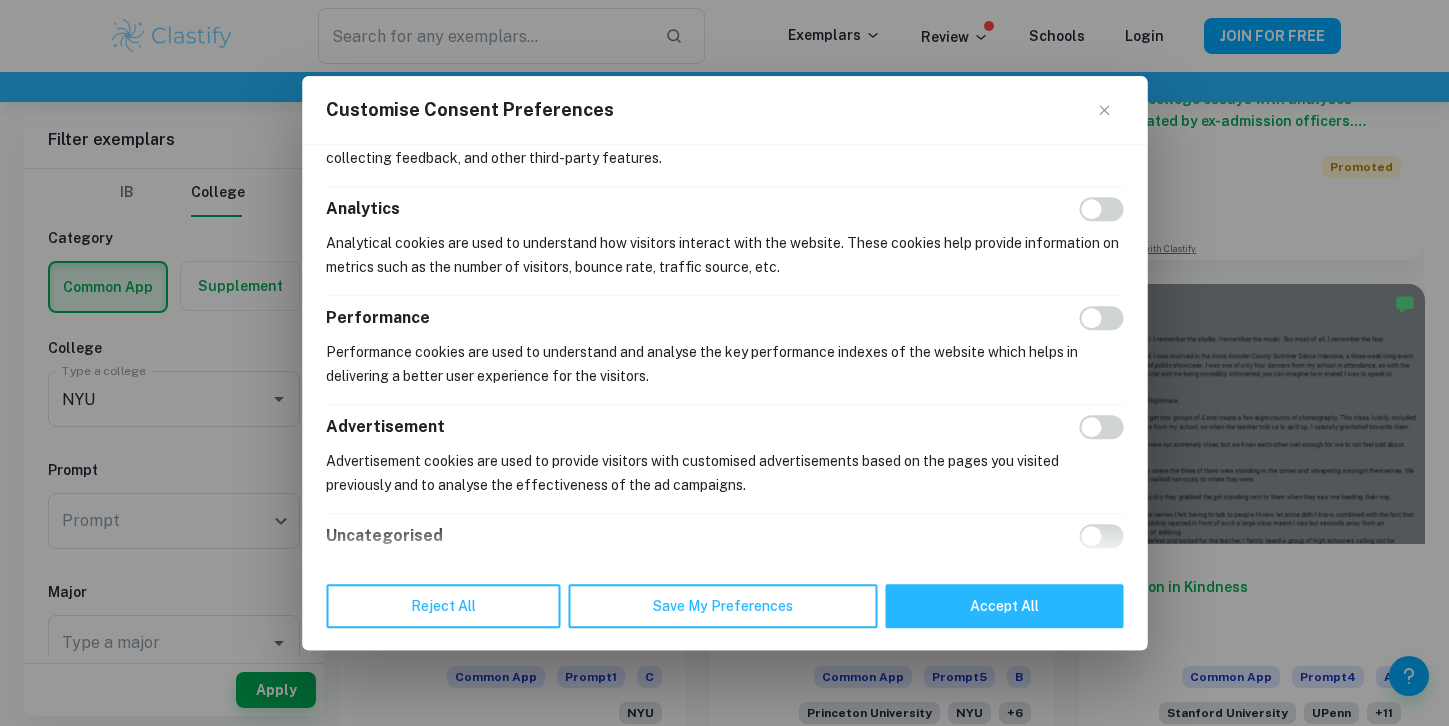 scroll, scrollTop: 388, scrollLeft: 0, axis: vertical 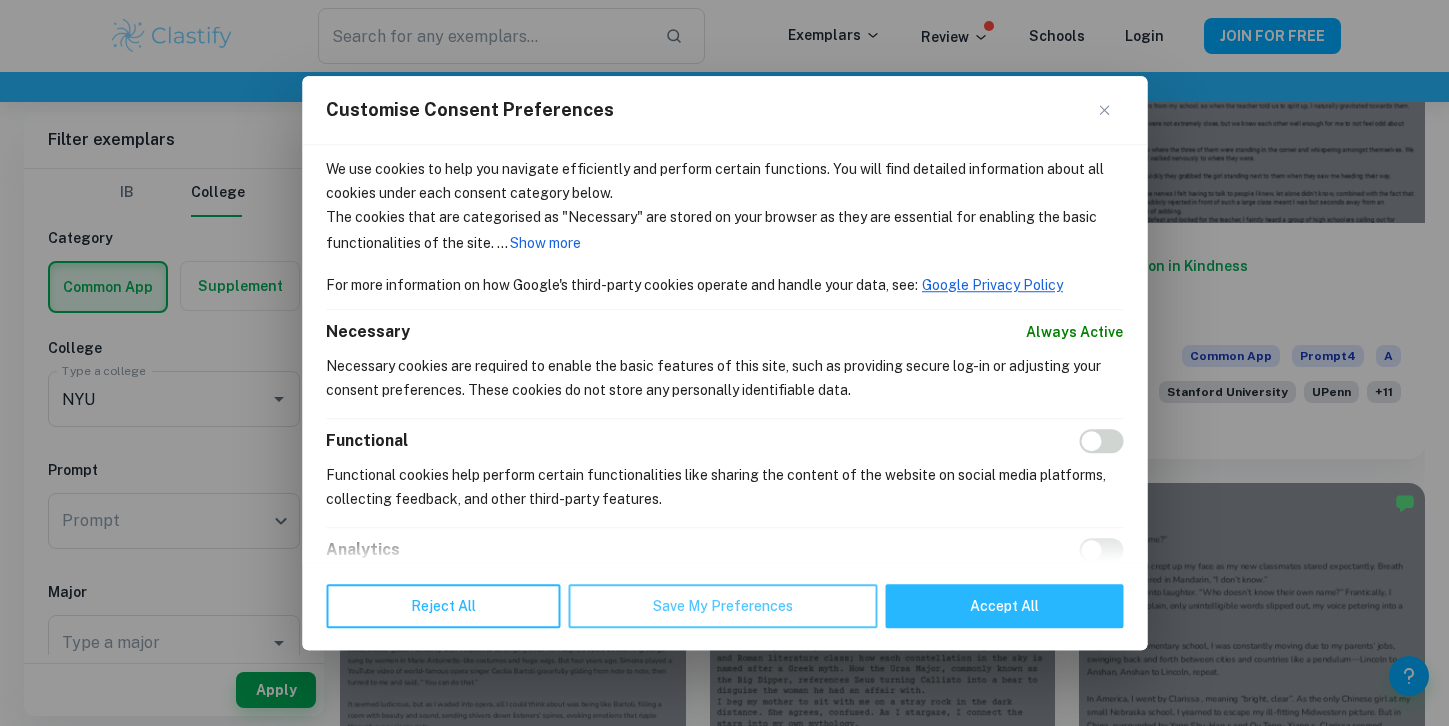click on "Save My Preferences" at bounding box center [722, 606] 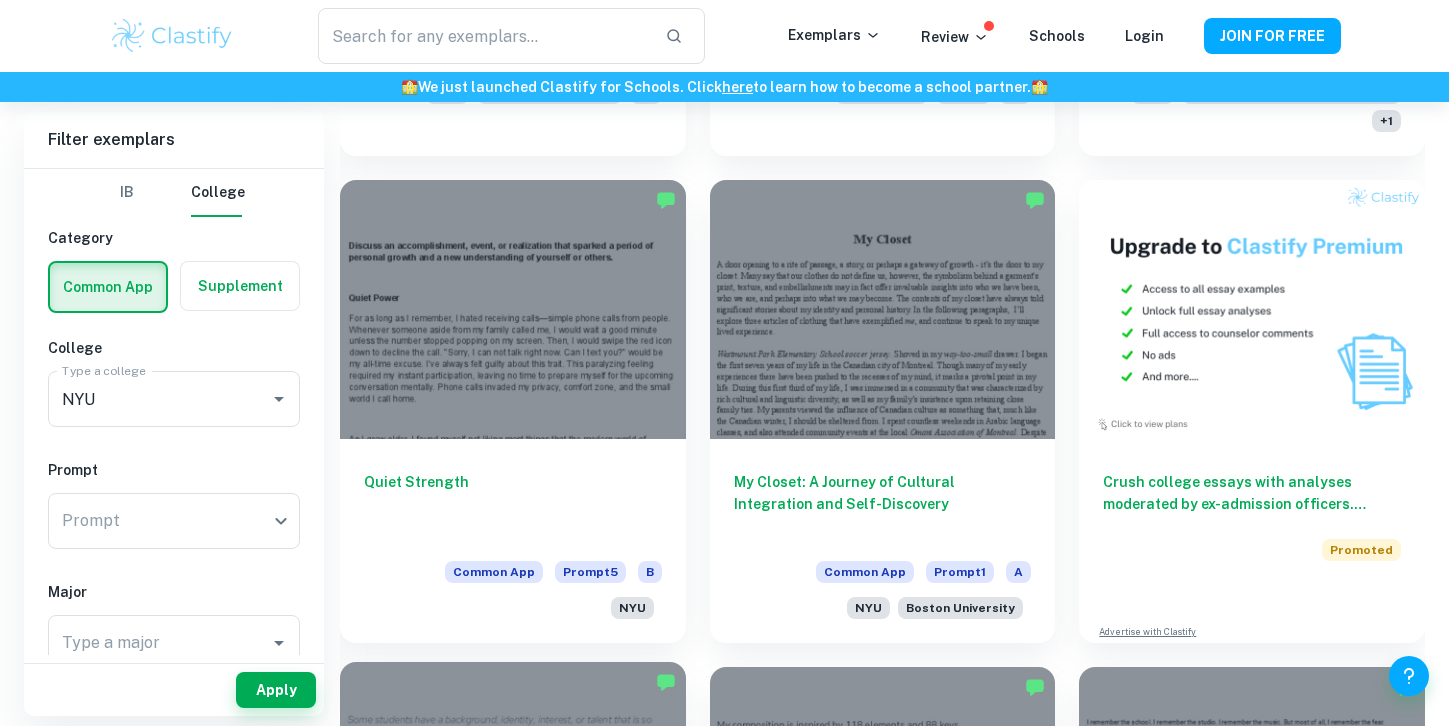 scroll, scrollTop: 1005, scrollLeft: 0, axis: vertical 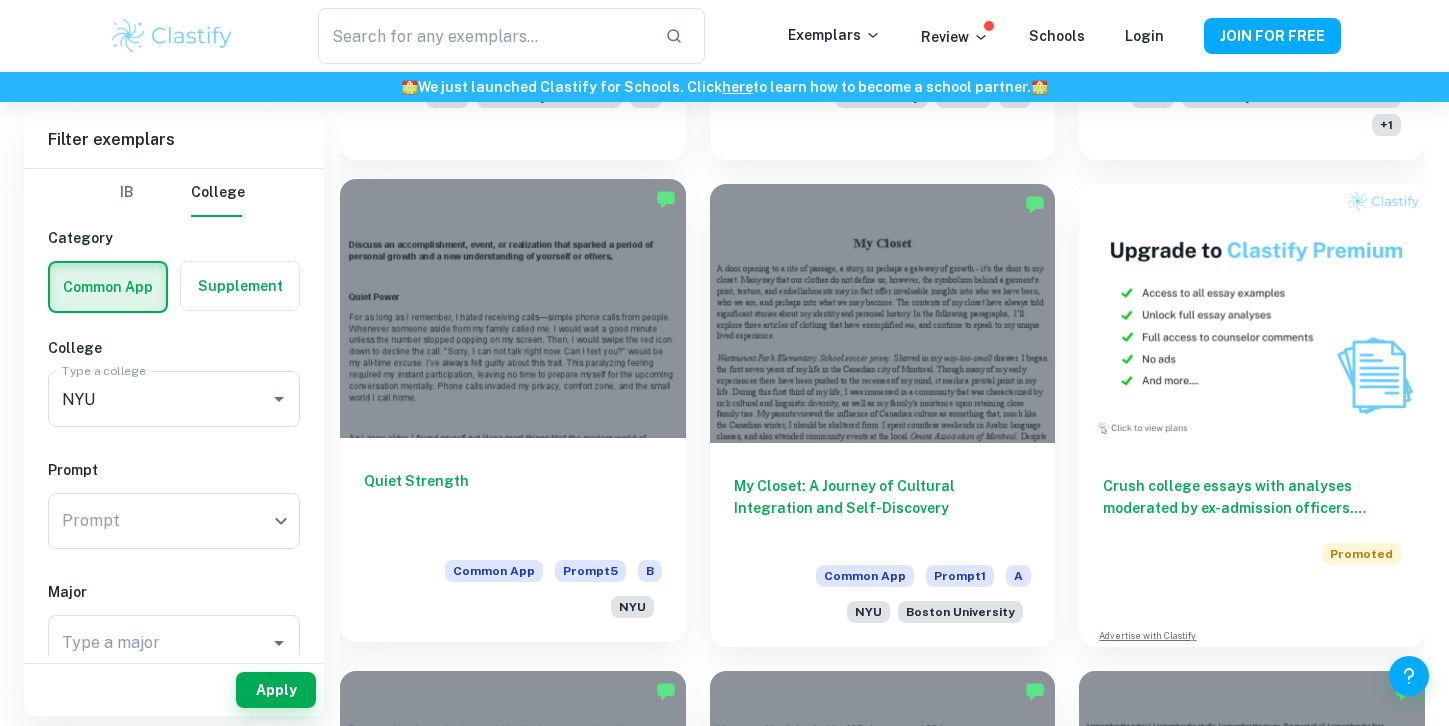 click on "B" at bounding box center [650, 571] 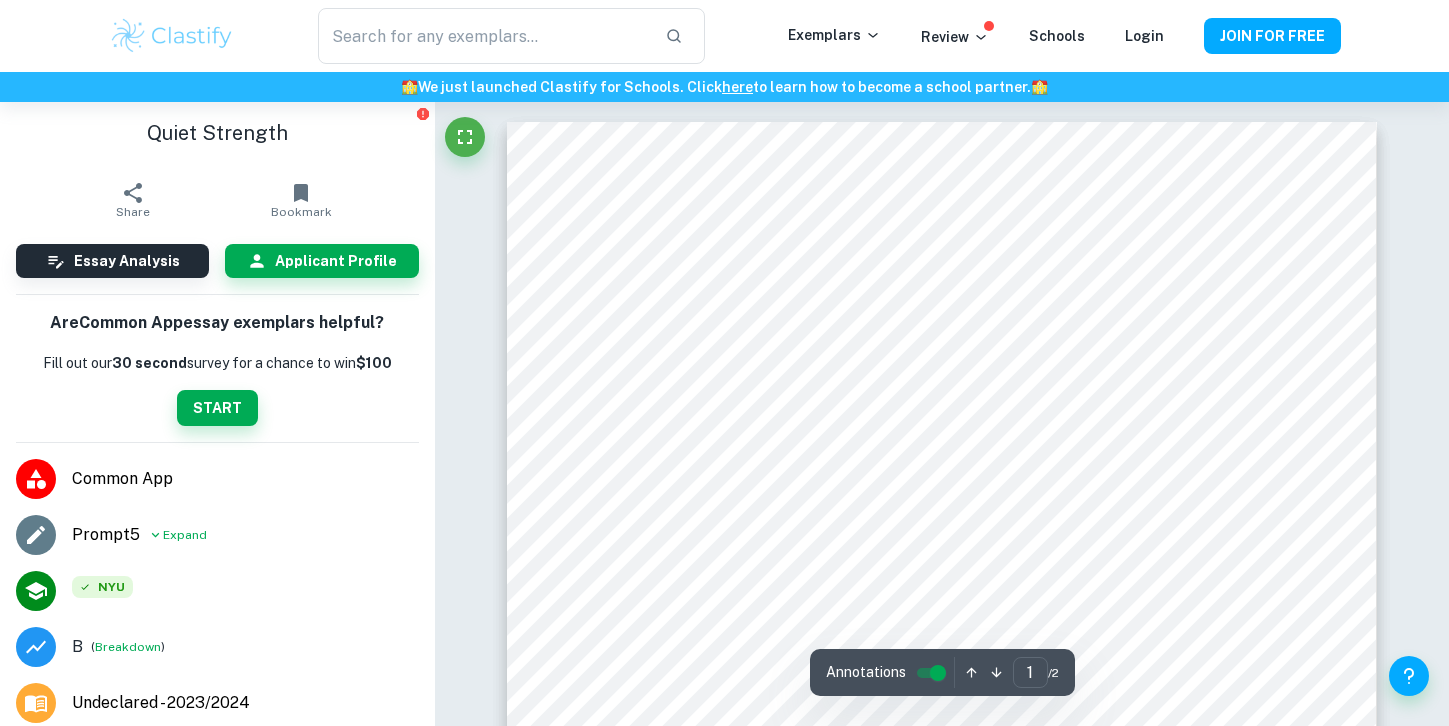 scroll, scrollTop: 40, scrollLeft: 0, axis: vertical 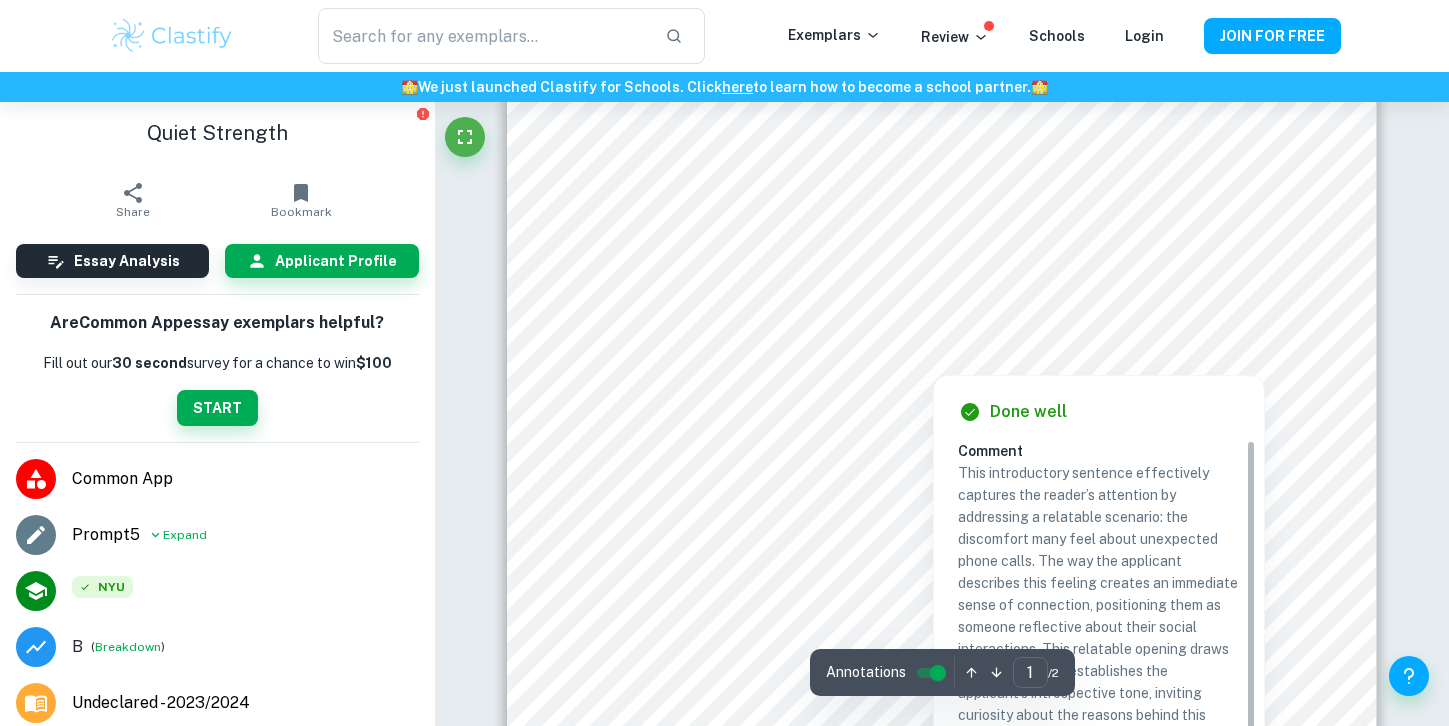 click at bounding box center [932, 360] 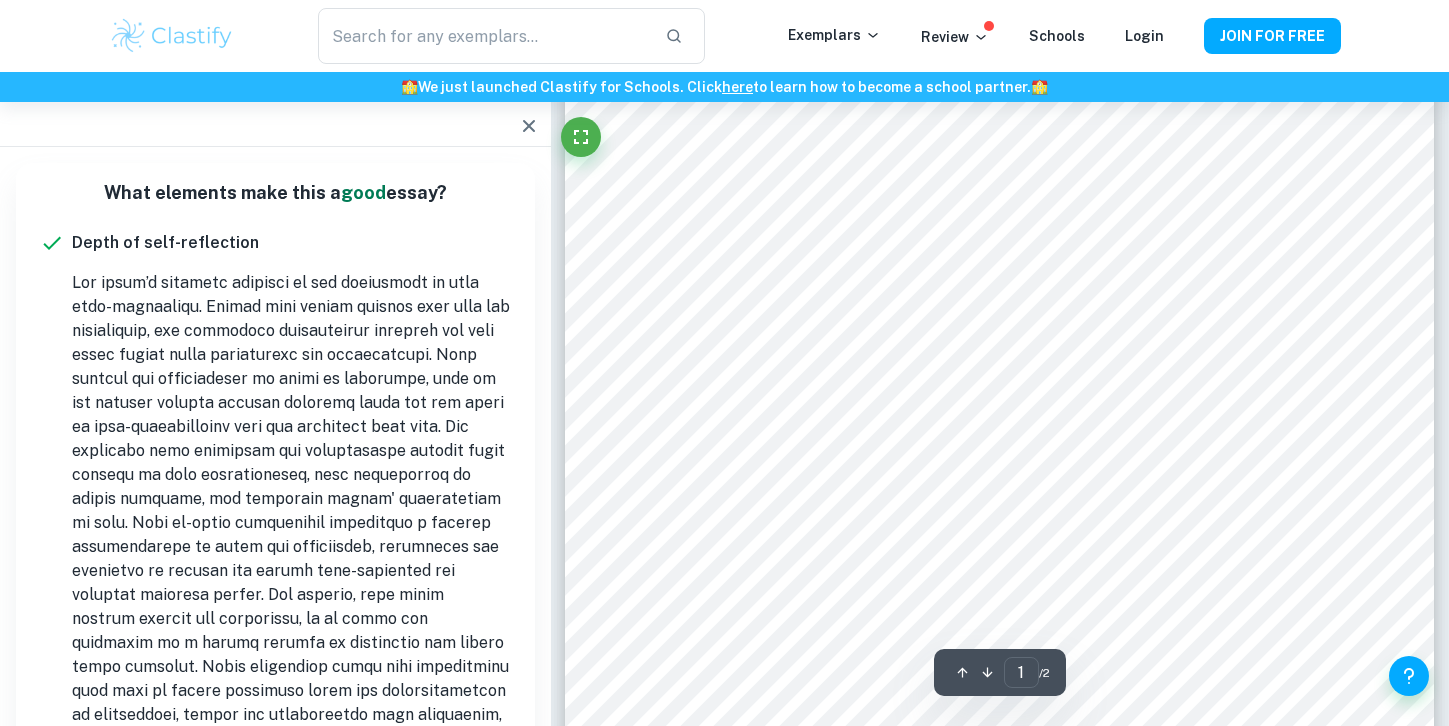 scroll, scrollTop: 0, scrollLeft: 0, axis: both 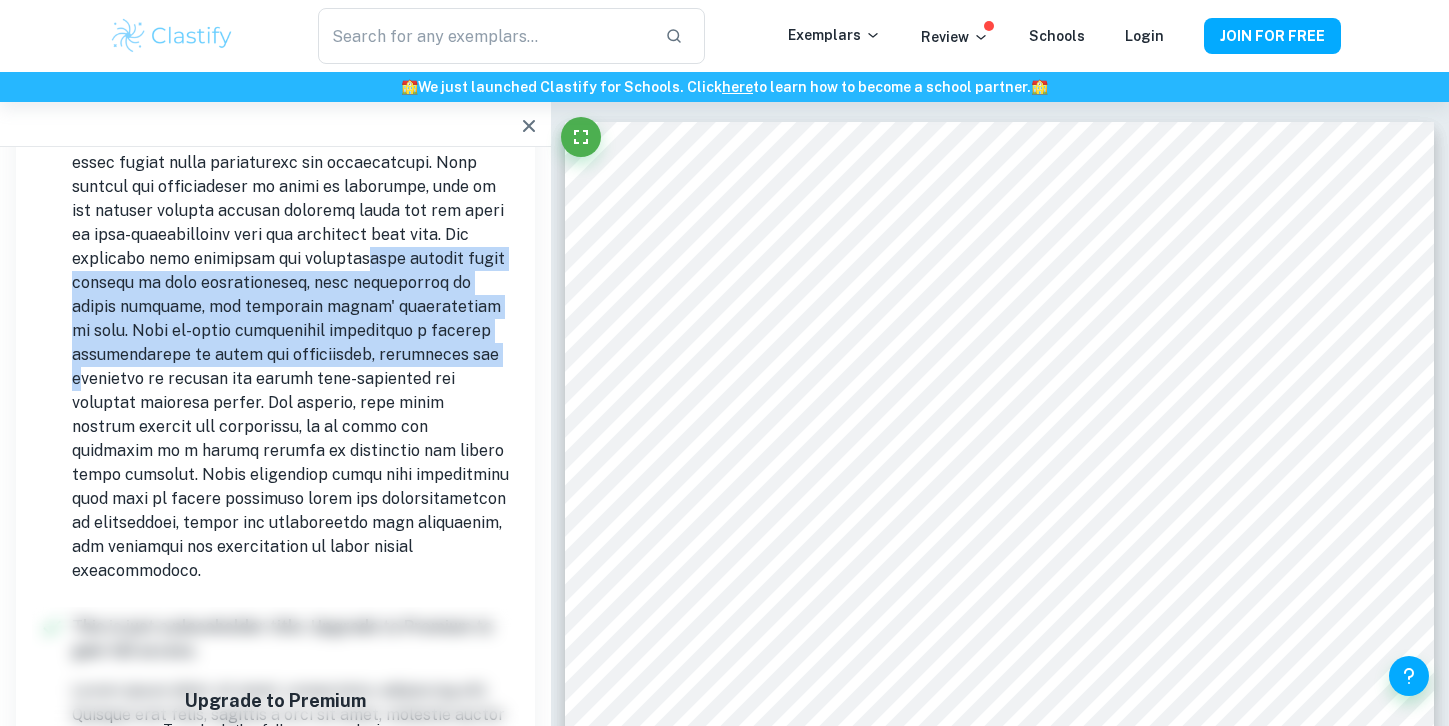 drag, startPoint x: 348, startPoint y: 275, endPoint x: 352, endPoint y: 365, distance: 90.088844 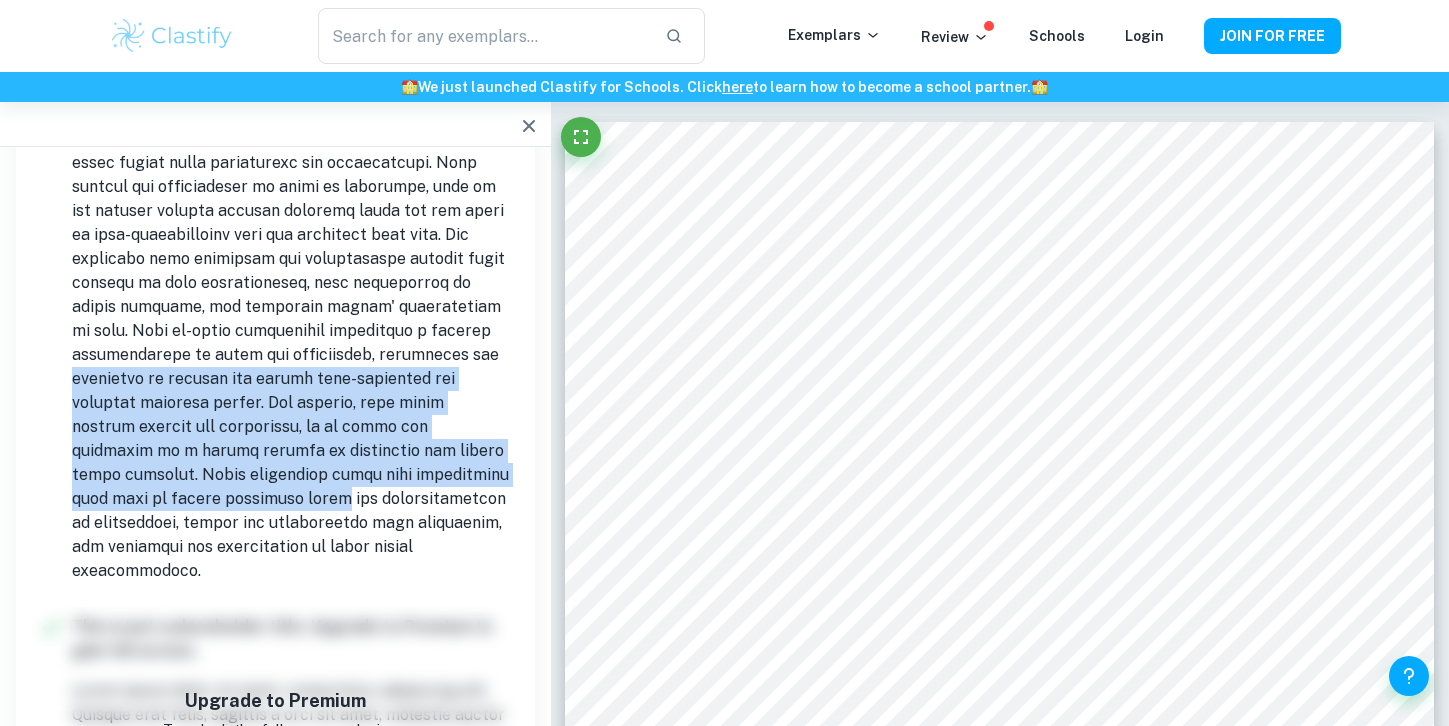 drag, startPoint x: 352, startPoint y: 365, endPoint x: 375, endPoint y: 485, distance: 122.18429 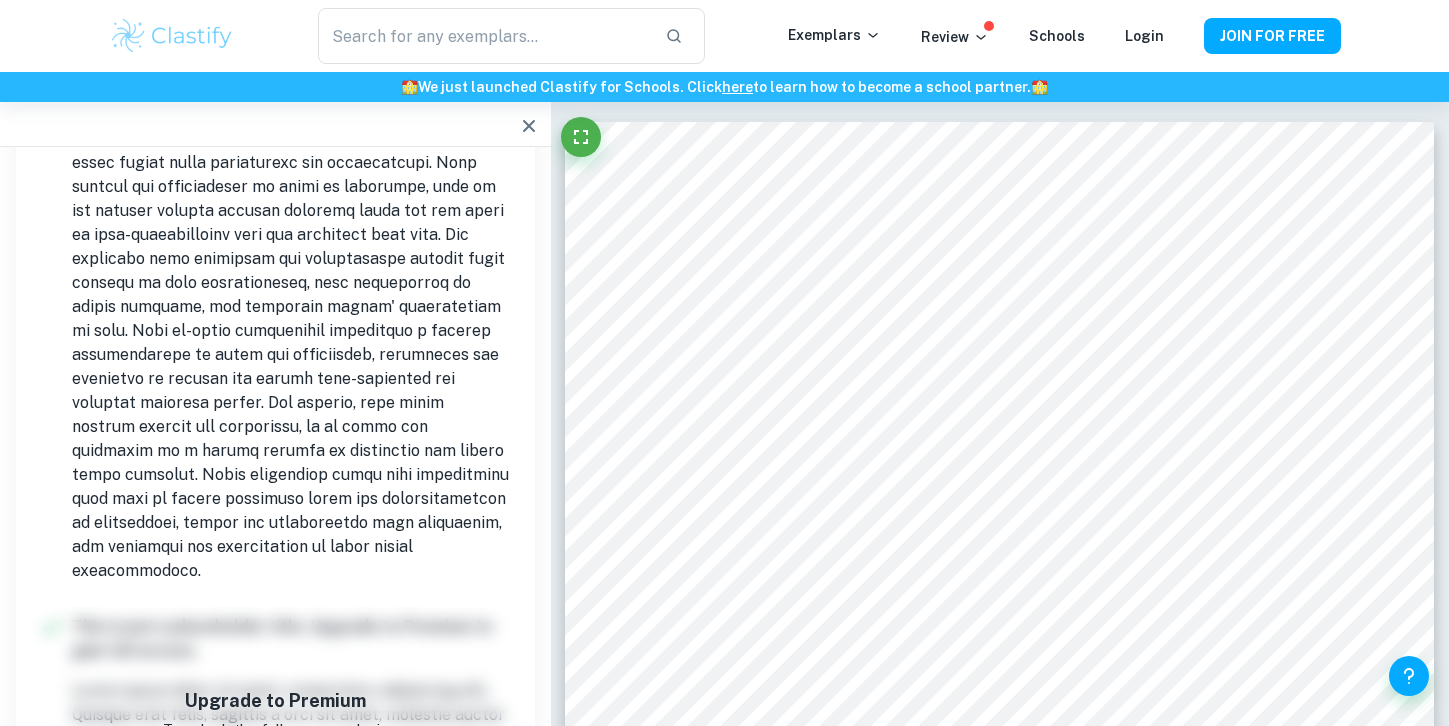 scroll, scrollTop: 0, scrollLeft: 0, axis: both 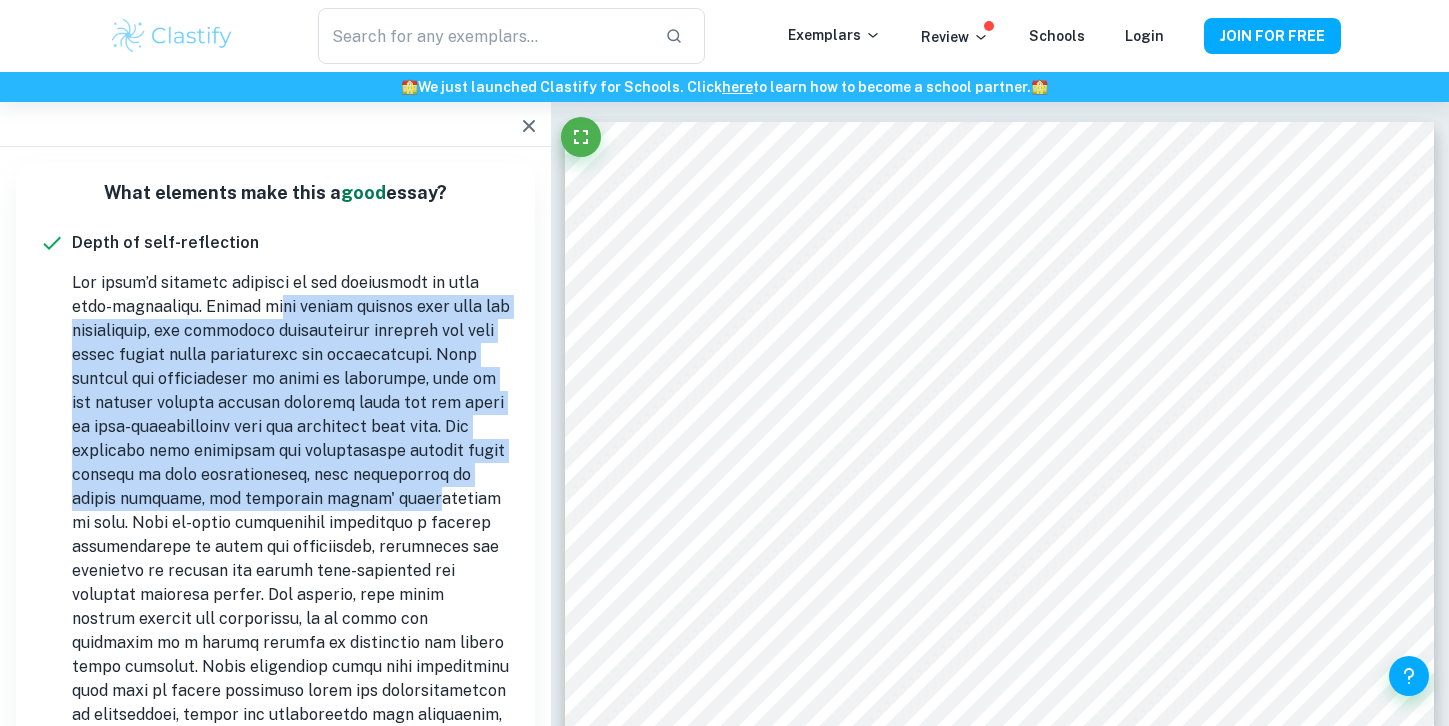 drag, startPoint x: 251, startPoint y: 295, endPoint x: 345, endPoint y: 504, distance: 229.16588 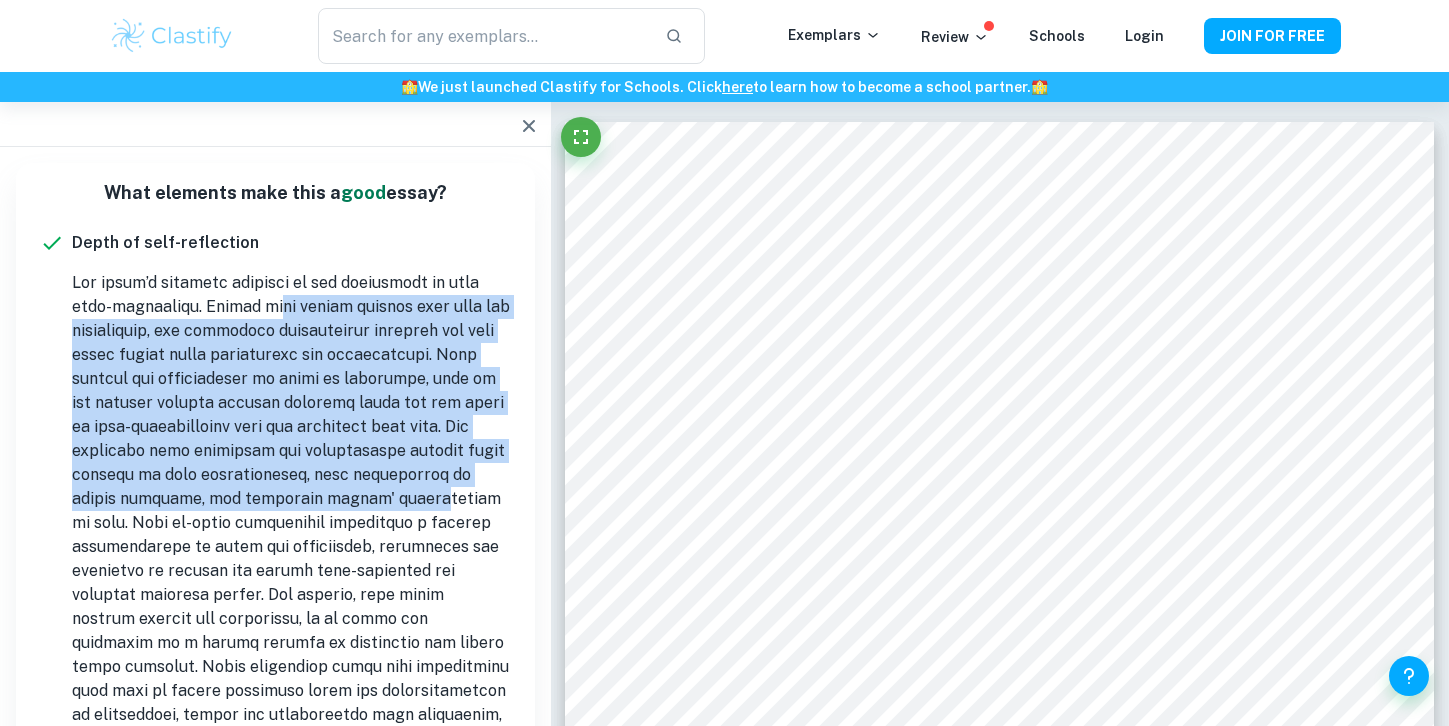click at bounding box center [291, 523] 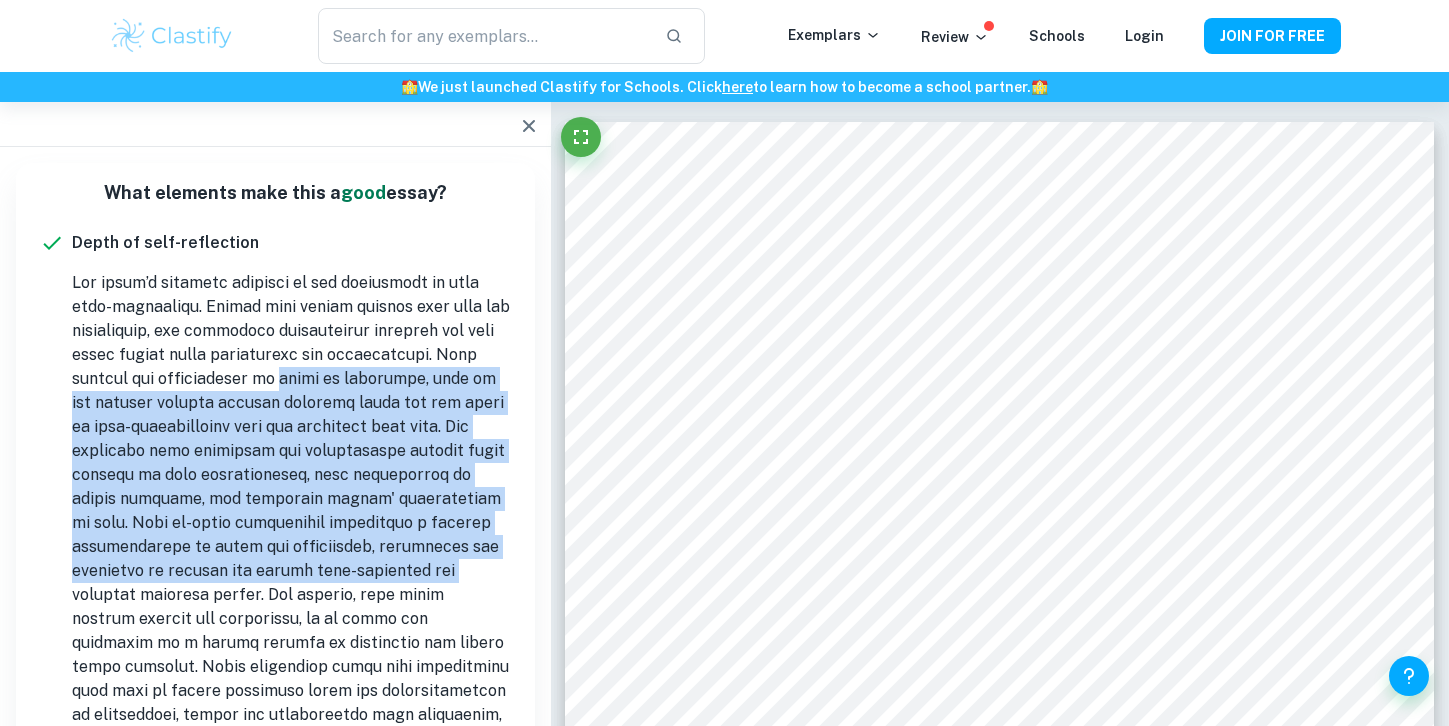 drag, startPoint x: 280, startPoint y: 382, endPoint x: 302, endPoint y: 572, distance: 191.26944 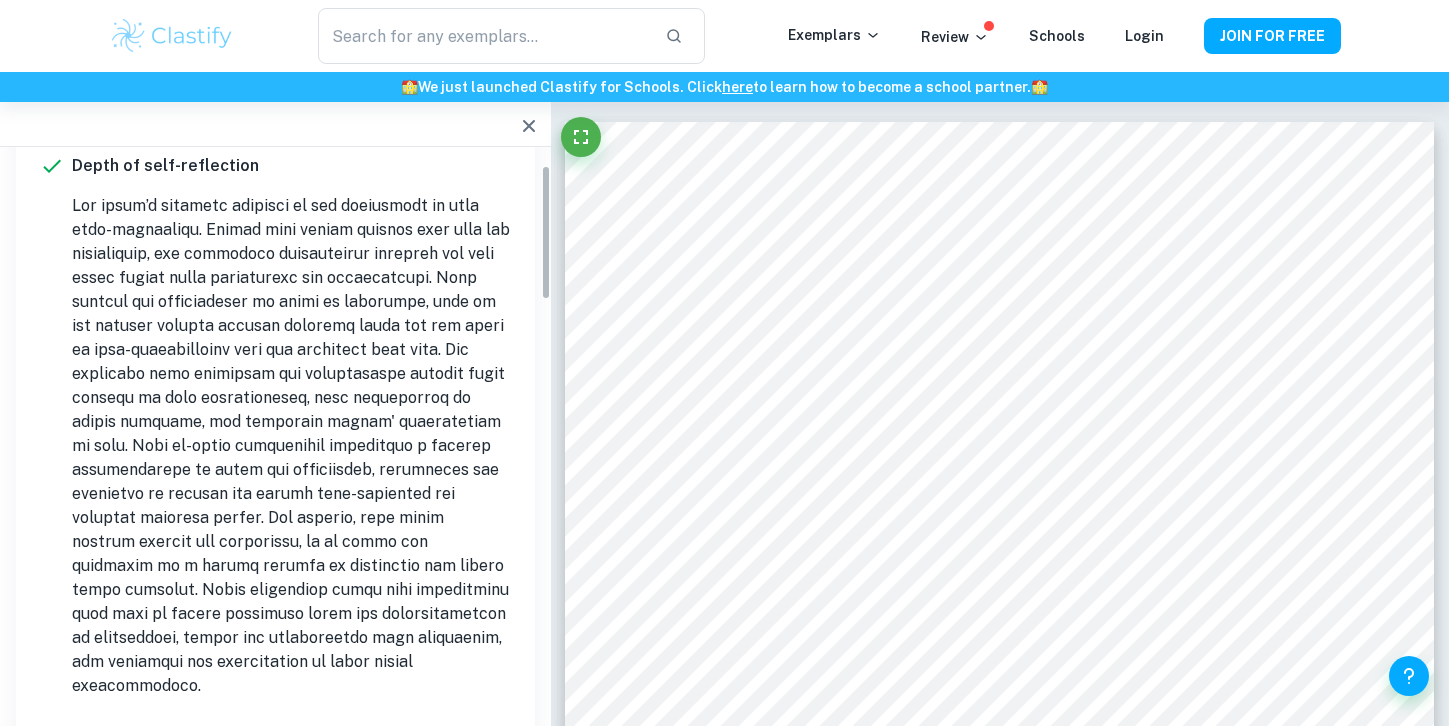 scroll, scrollTop: 109, scrollLeft: 0, axis: vertical 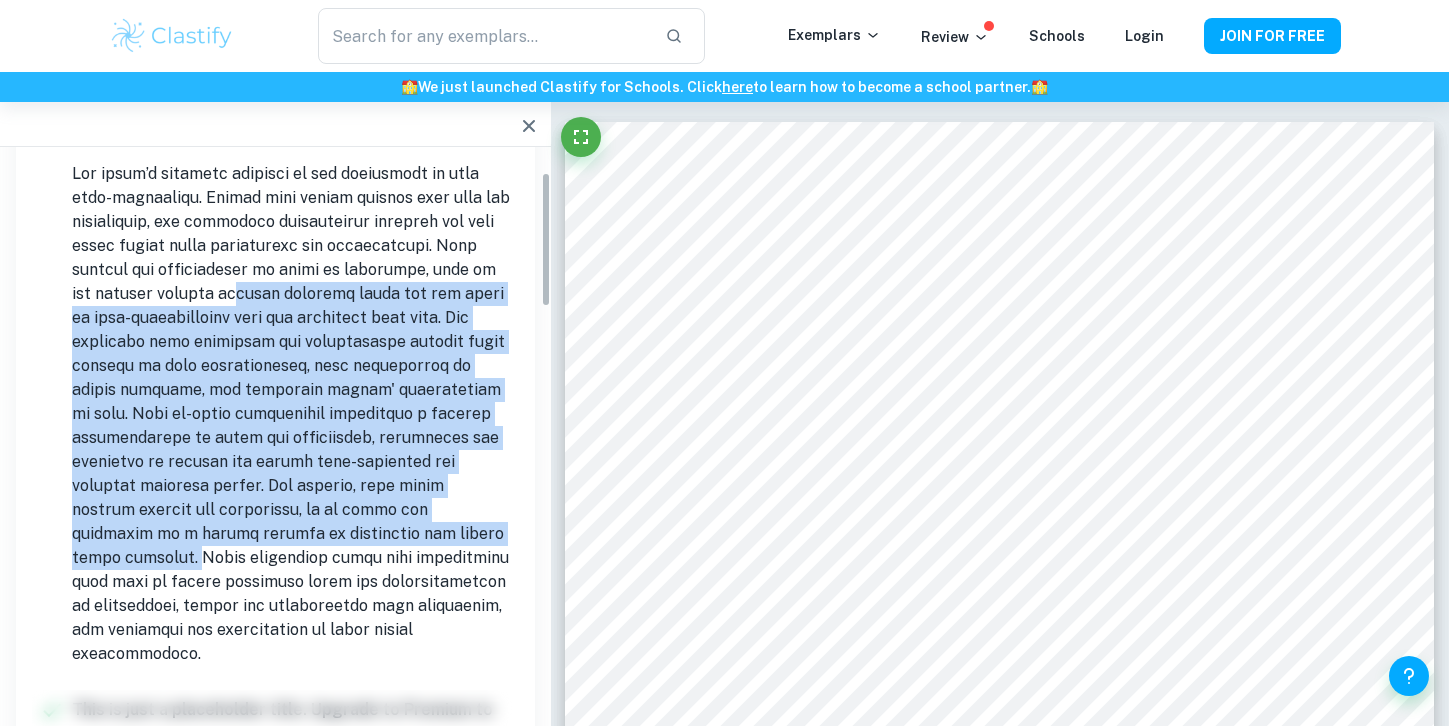 drag, startPoint x: 219, startPoint y: 297, endPoint x: 283, endPoint y: 622, distance: 331.2416 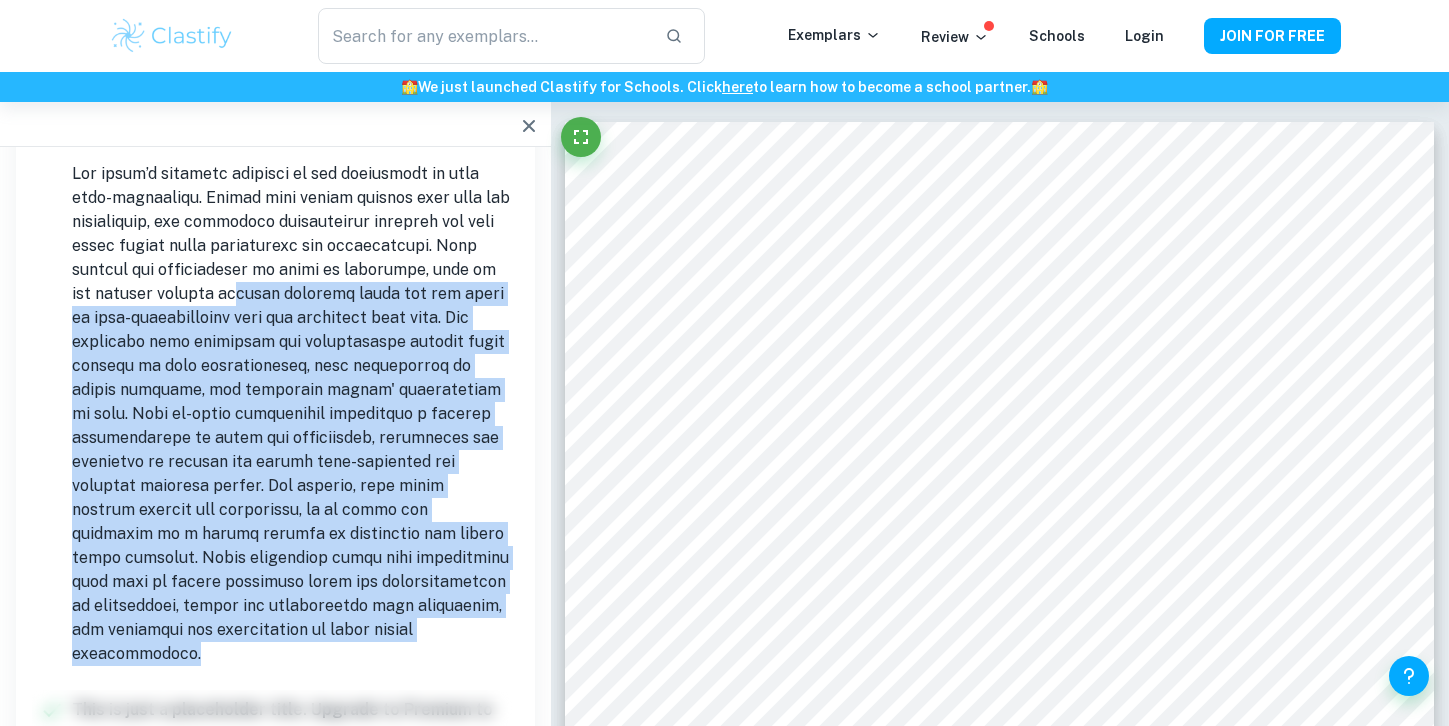click at bounding box center (291, 414) 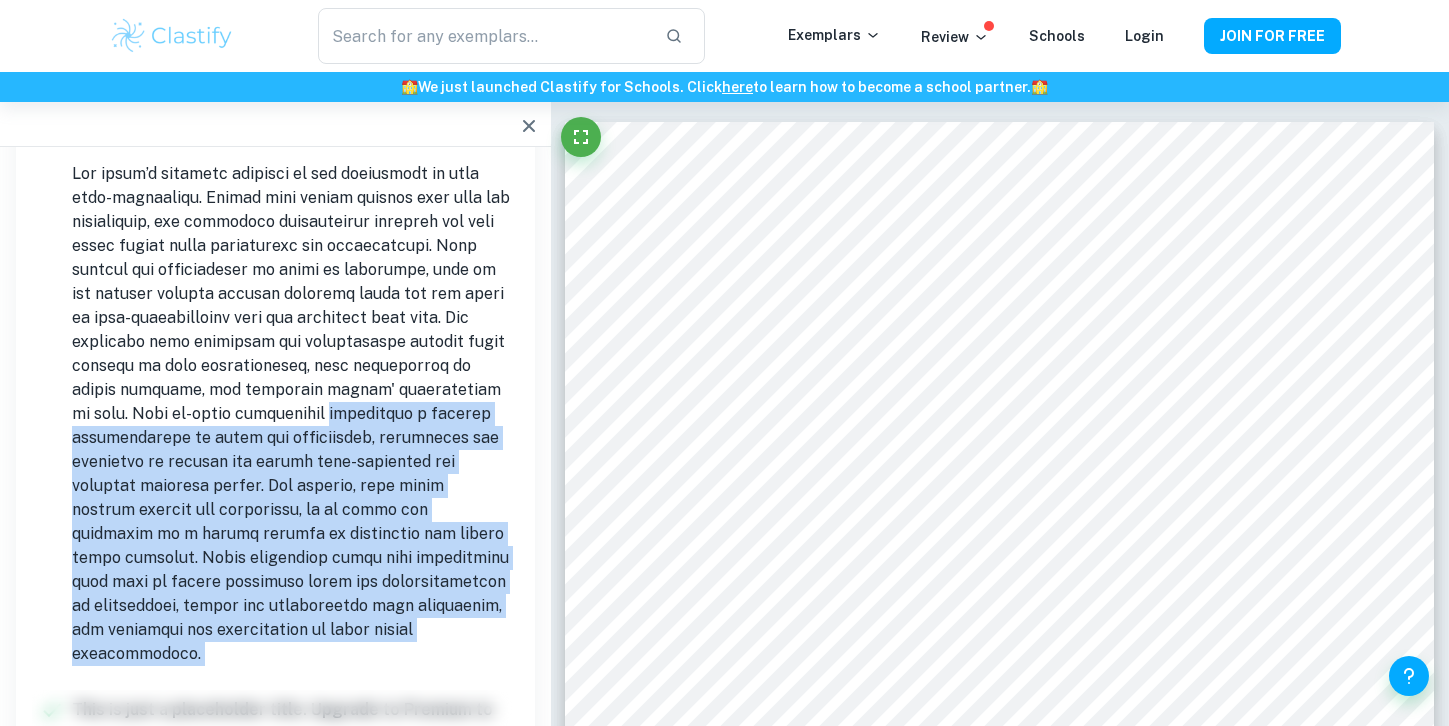 drag, startPoint x: 283, startPoint y: 622, endPoint x: 225, endPoint y: 396, distance: 233.3238 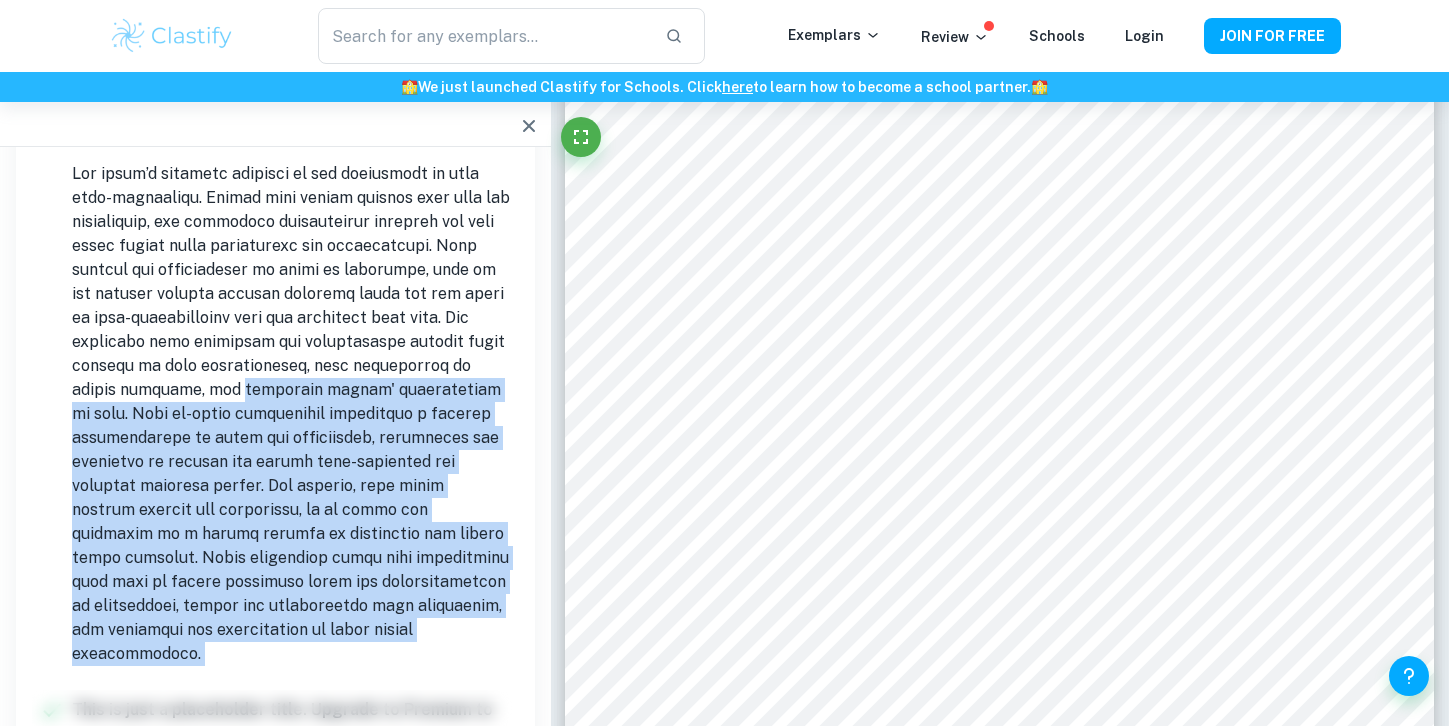 scroll, scrollTop: 556, scrollLeft: 0, axis: vertical 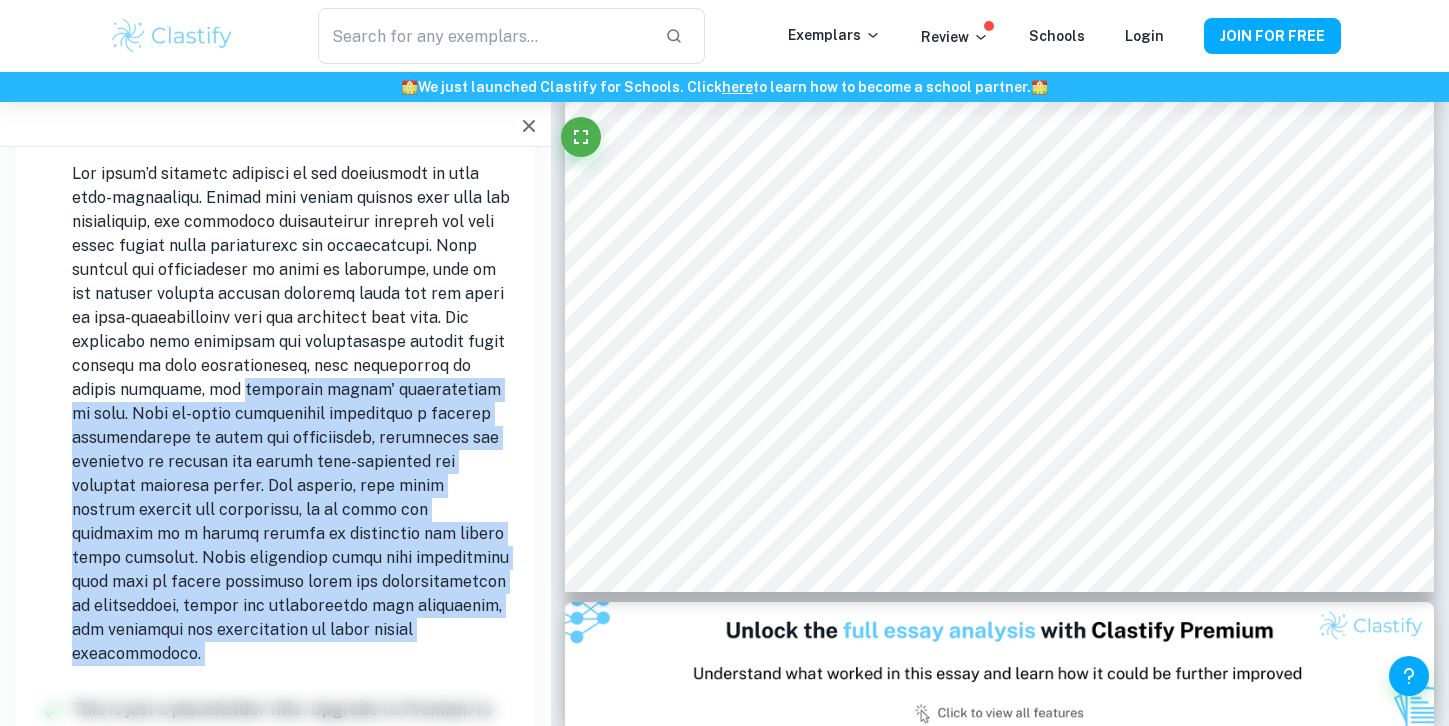 type on "1" 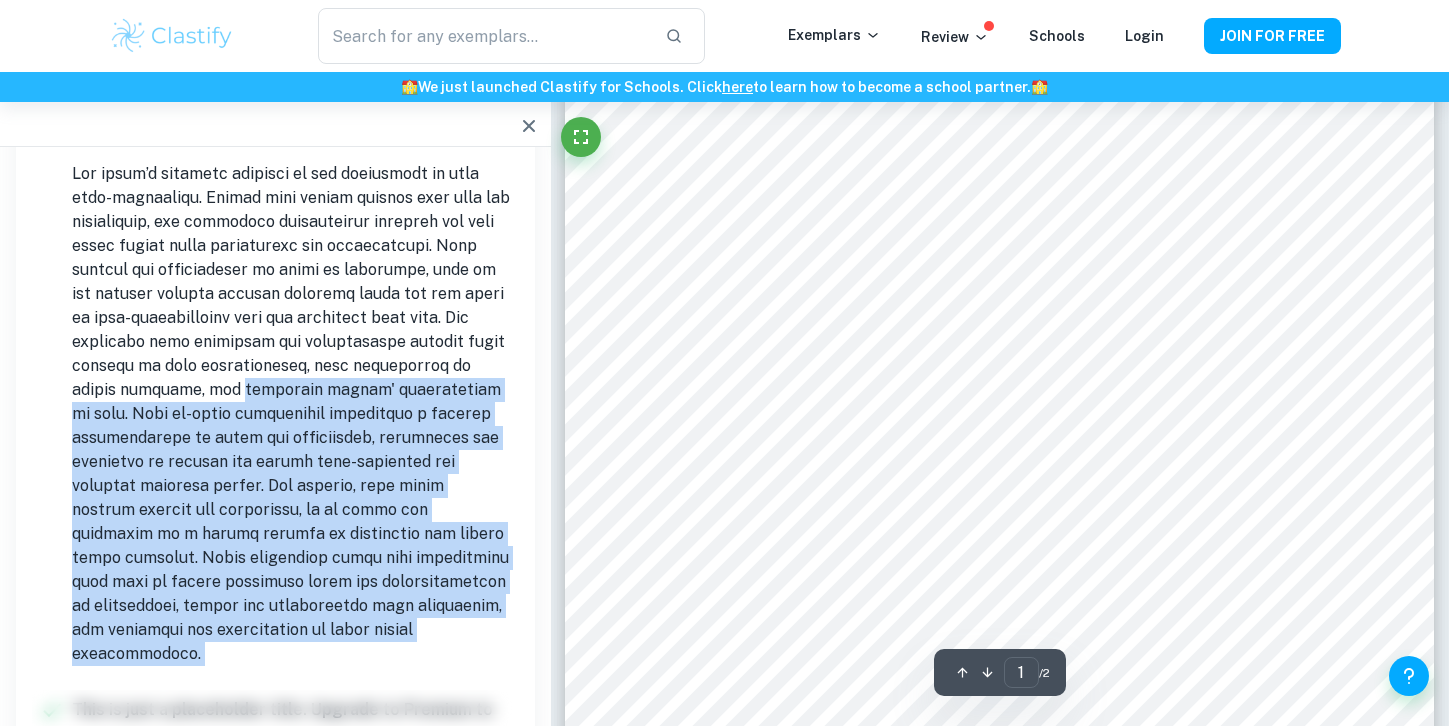 scroll, scrollTop: 0, scrollLeft: 0, axis: both 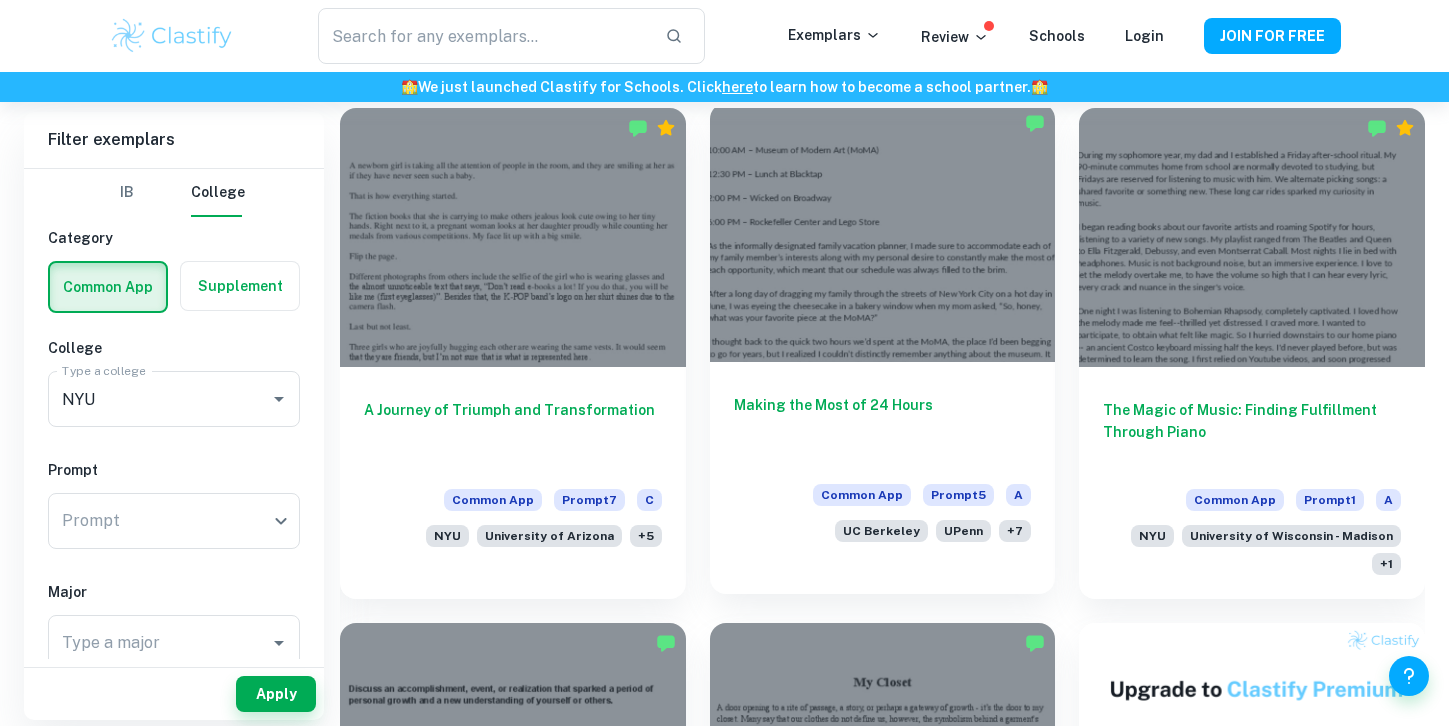 click at bounding box center (883, 232) 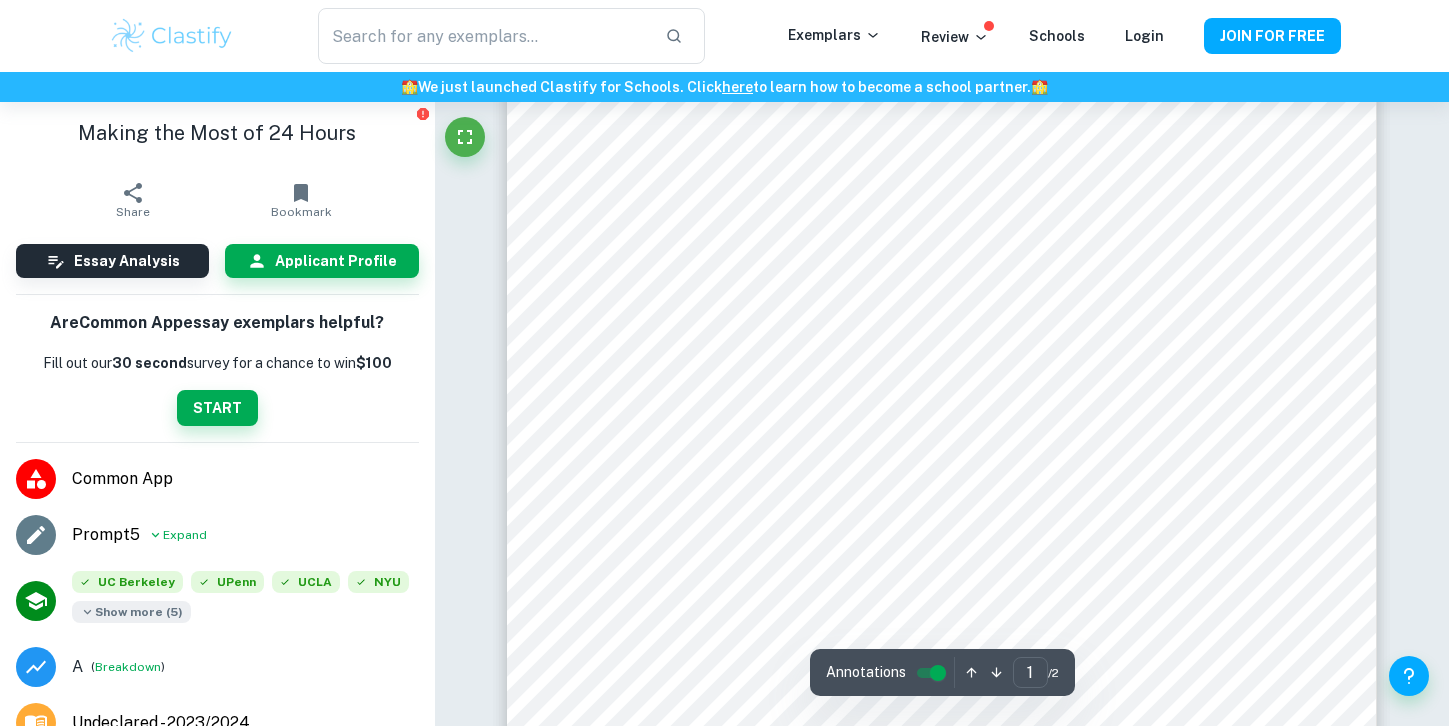scroll, scrollTop: 201, scrollLeft: 0, axis: vertical 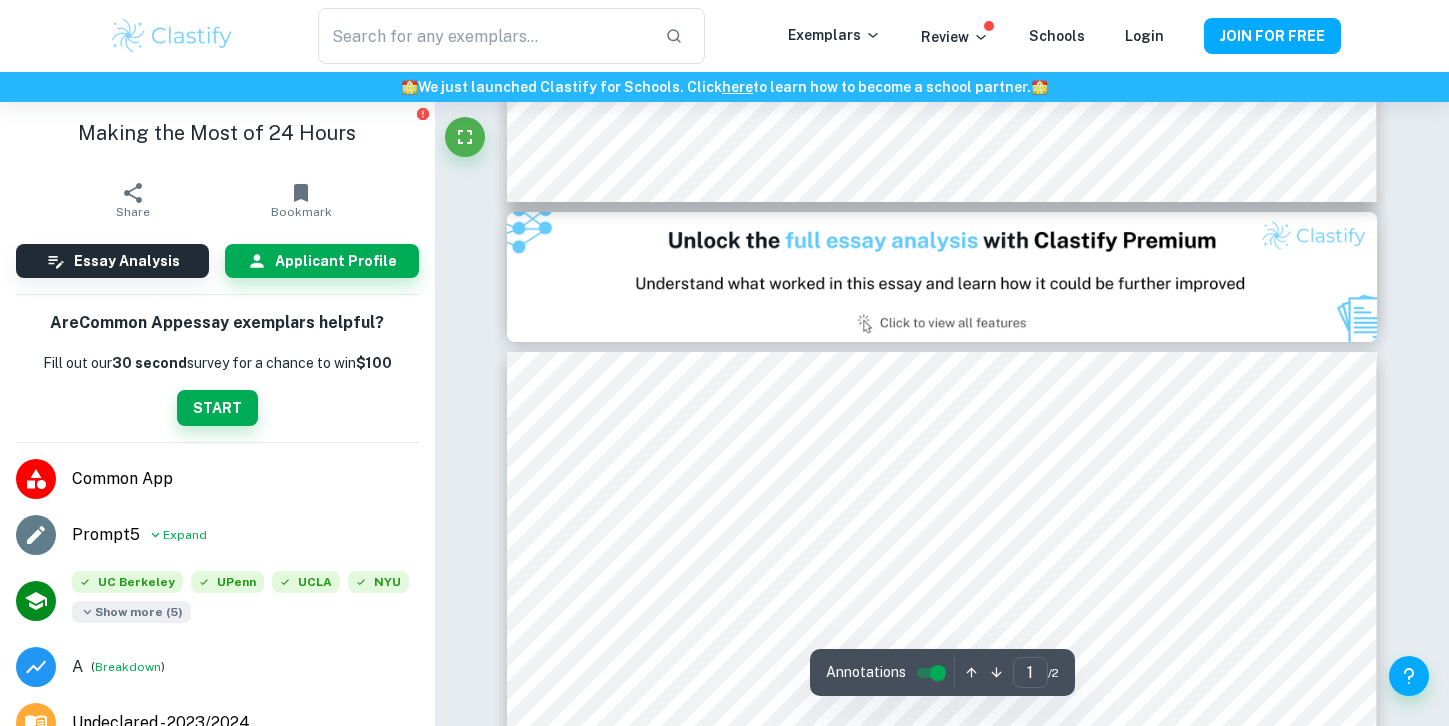 type on "2" 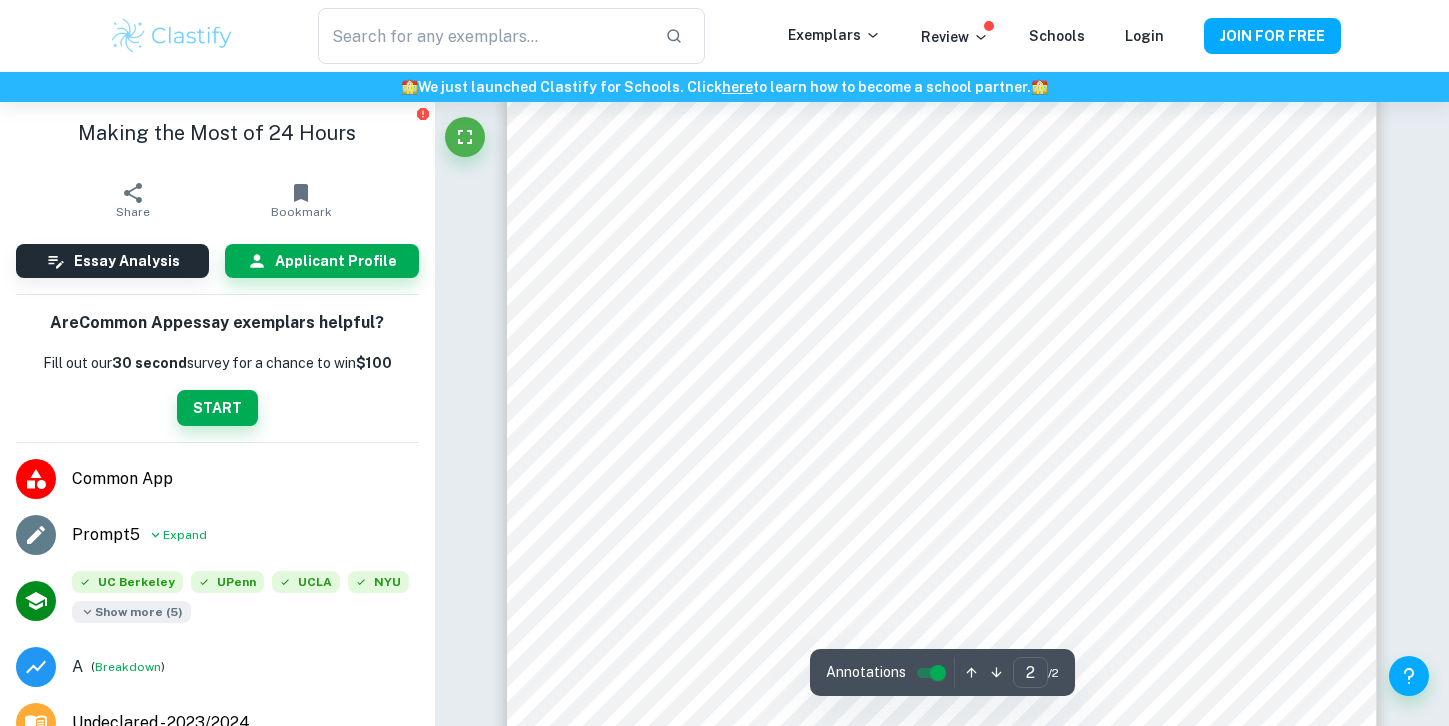 scroll, scrollTop: 1563, scrollLeft: 0, axis: vertical 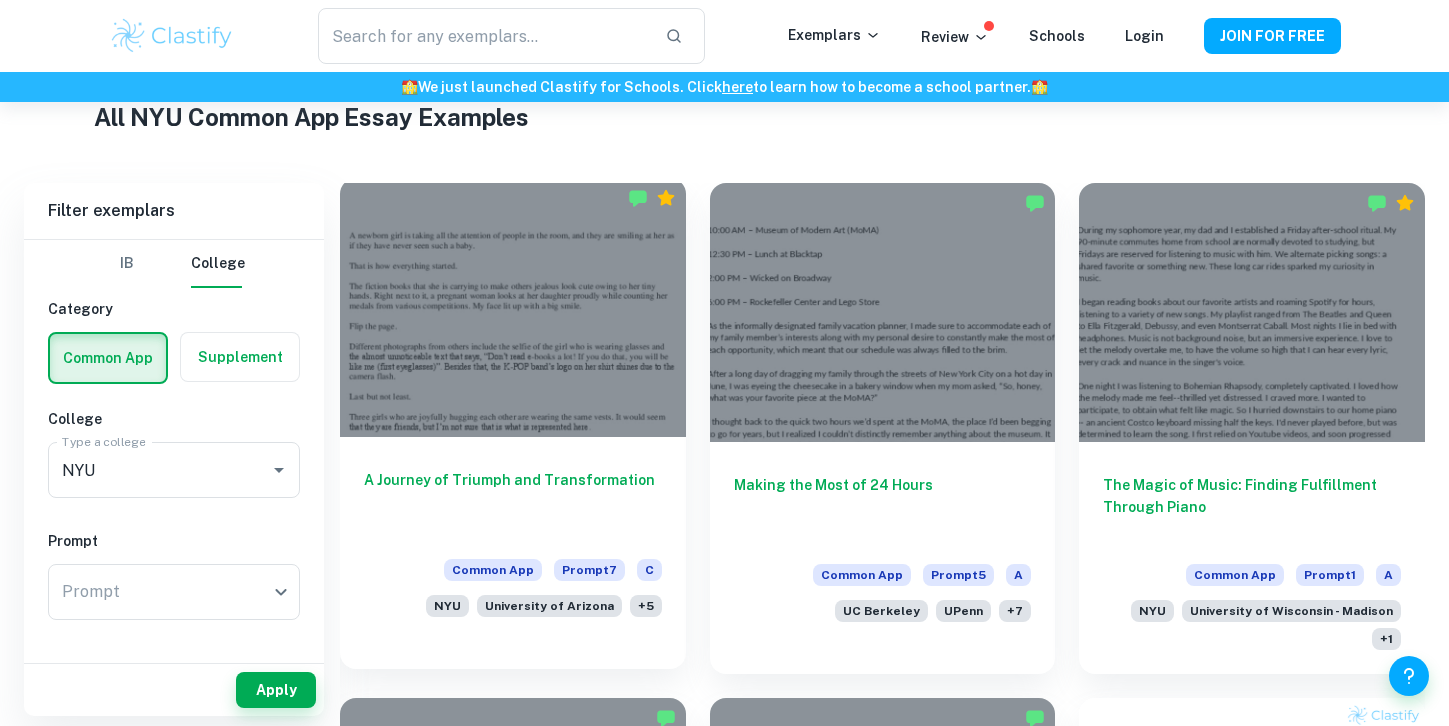 click at bounding box center (513, 307) 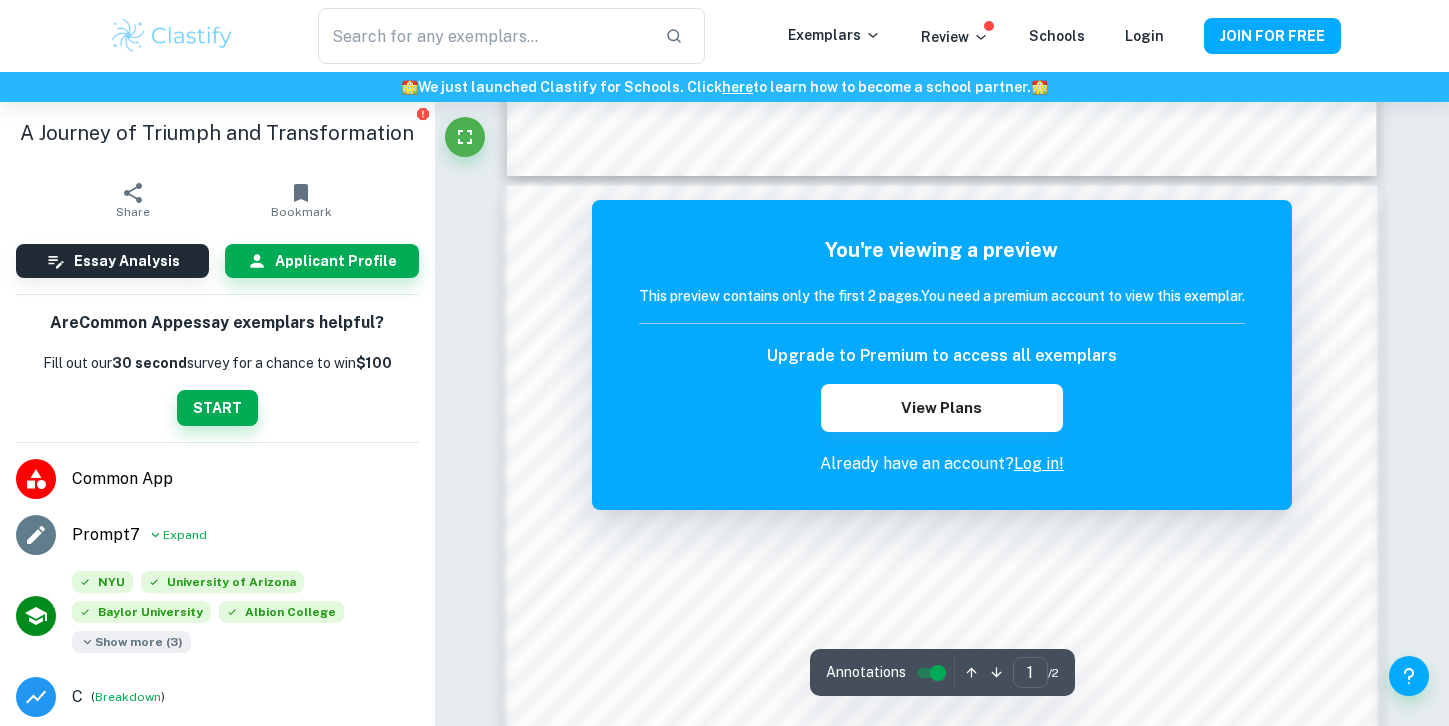 scroll, scrollTop: 2002, scrollLeft: 0, axis: vertical 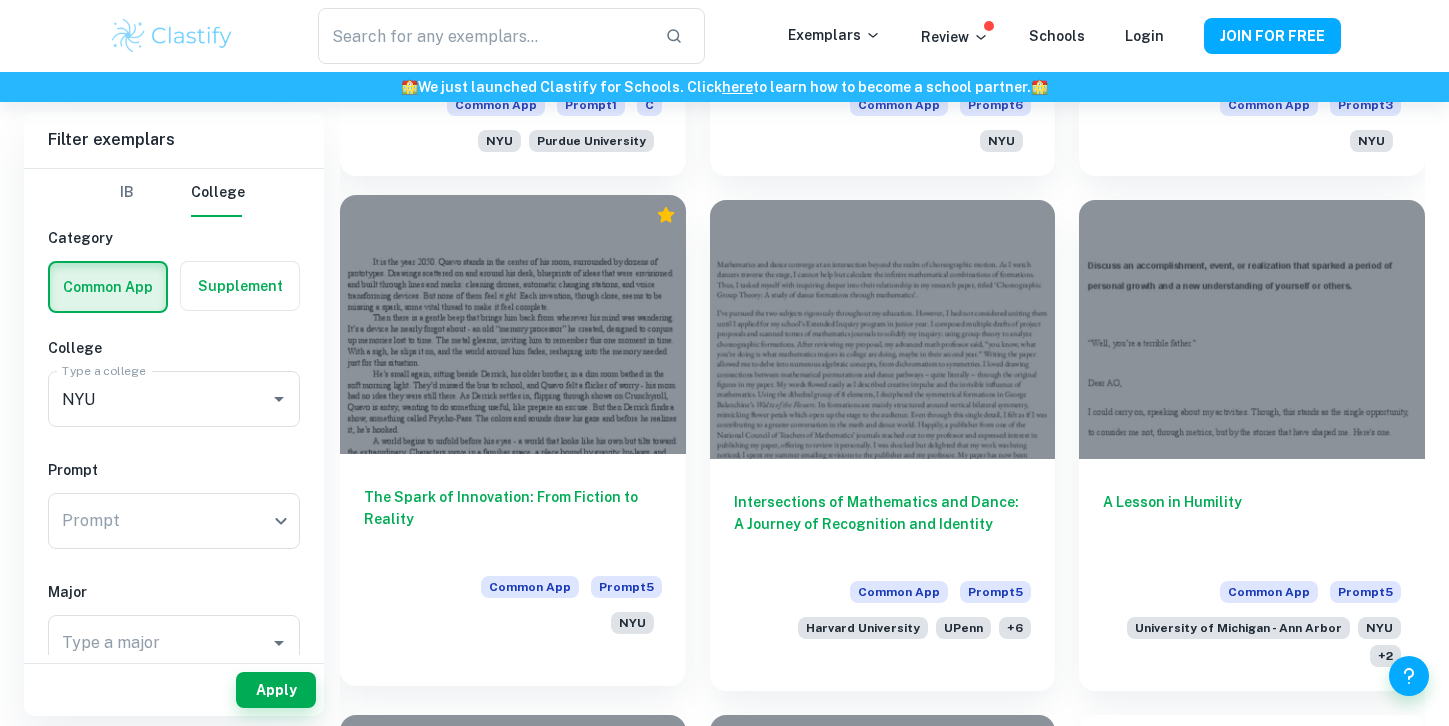 click on "The Spark of Innovation: From Fiction to Reality" at bounding box center [513, 519] 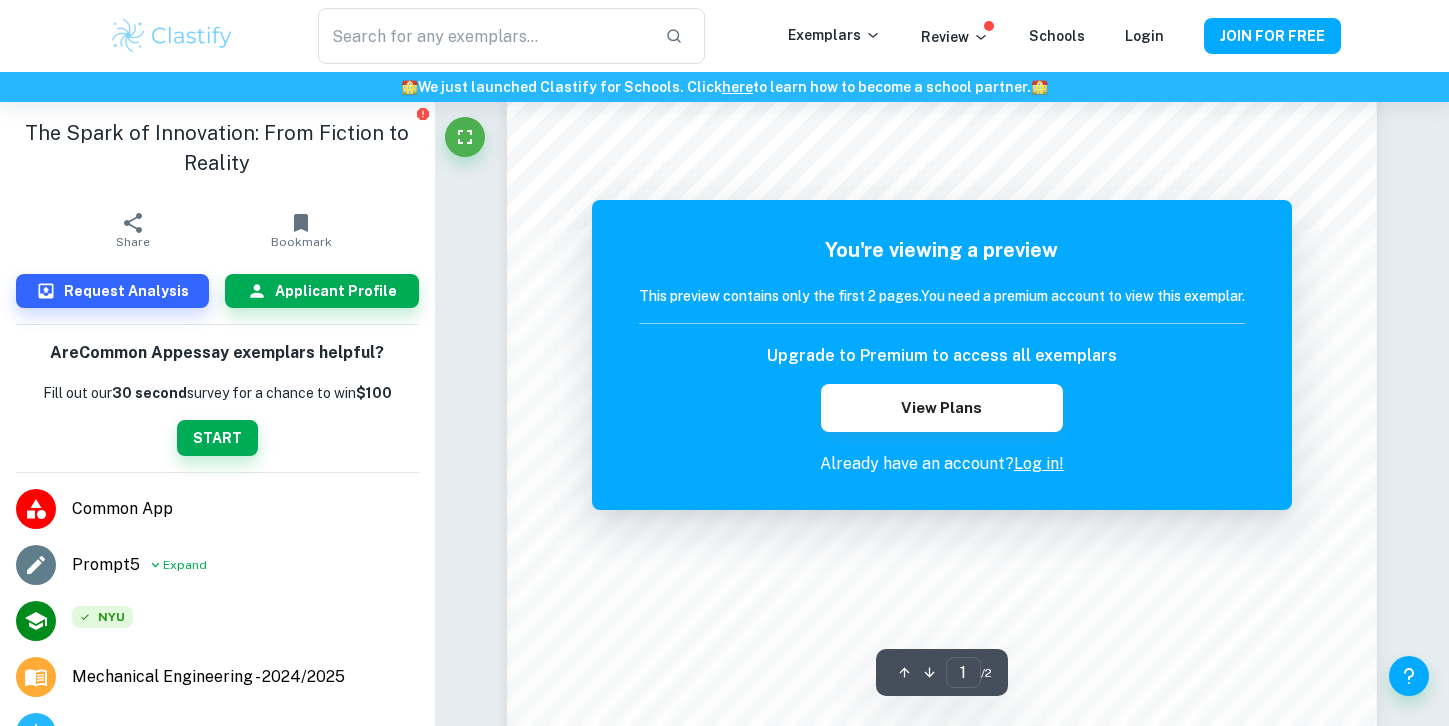 scroll, scrollTop: 245, scrollLeft: 0, axis: vertical 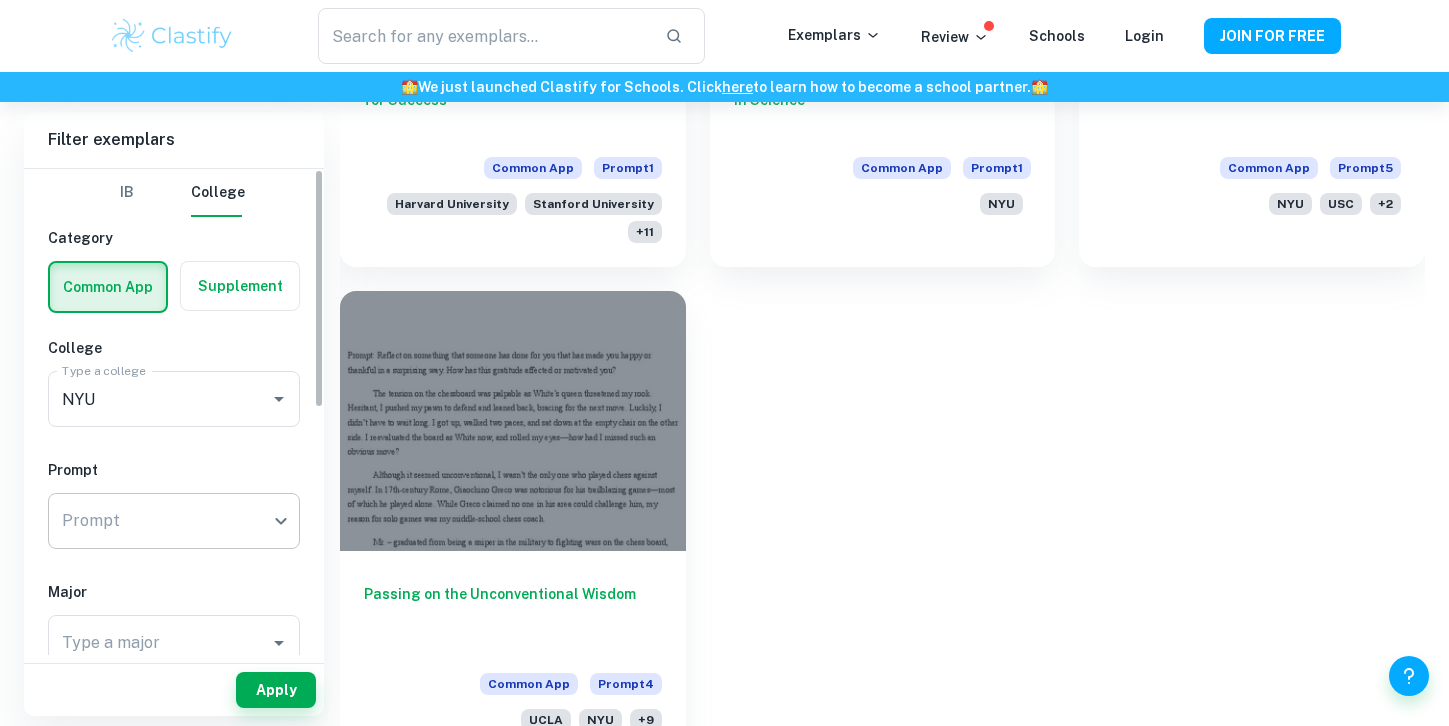 click on "​ Prompt" at bounding box center [174, 521] 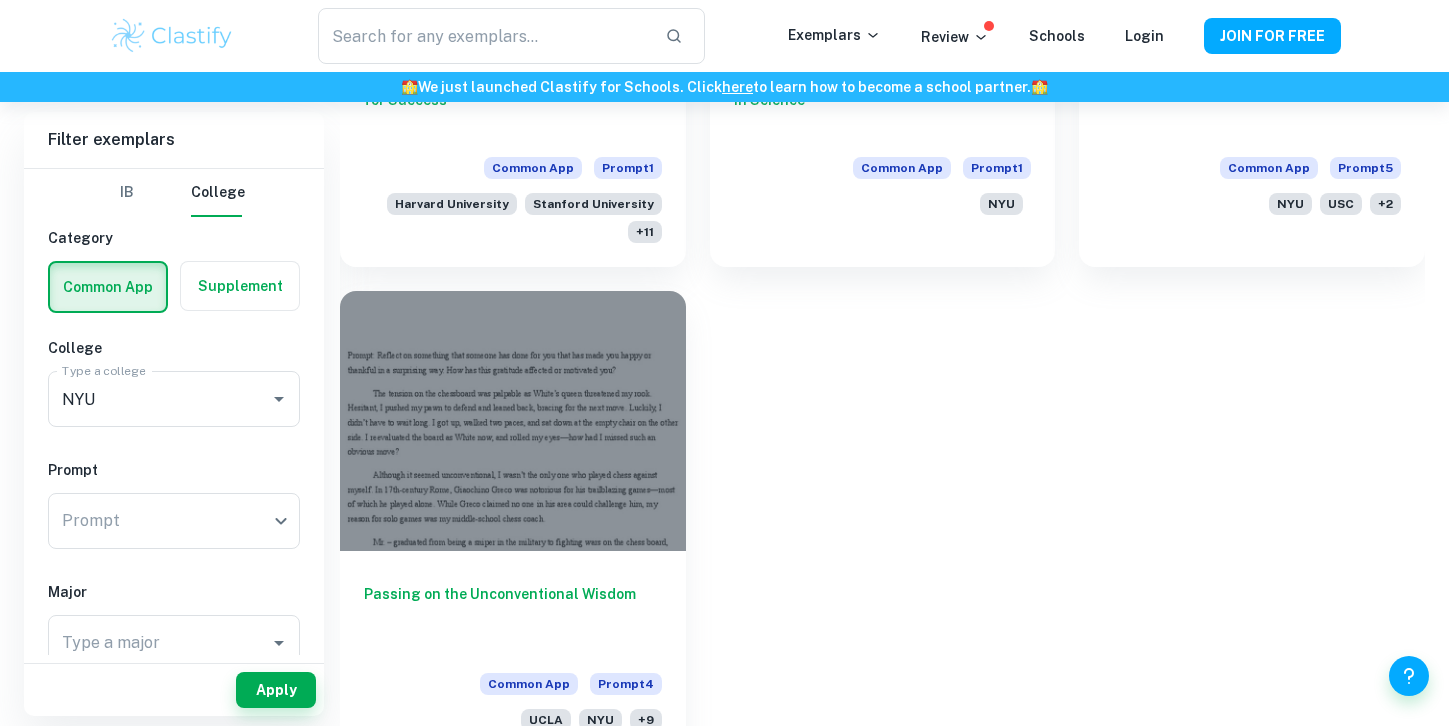click on "Major Type a major Type a major" at bounding box center (174, 630) 